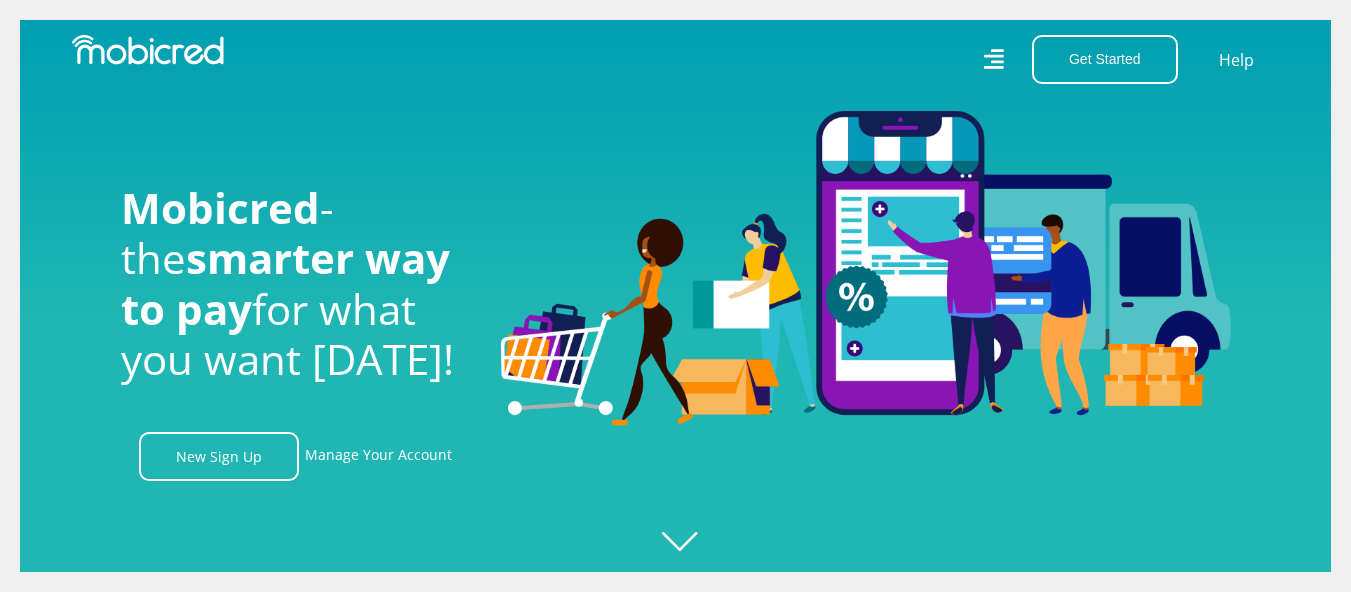 scroll, scrollTop: 0, scrollLeft: 0, axis: both 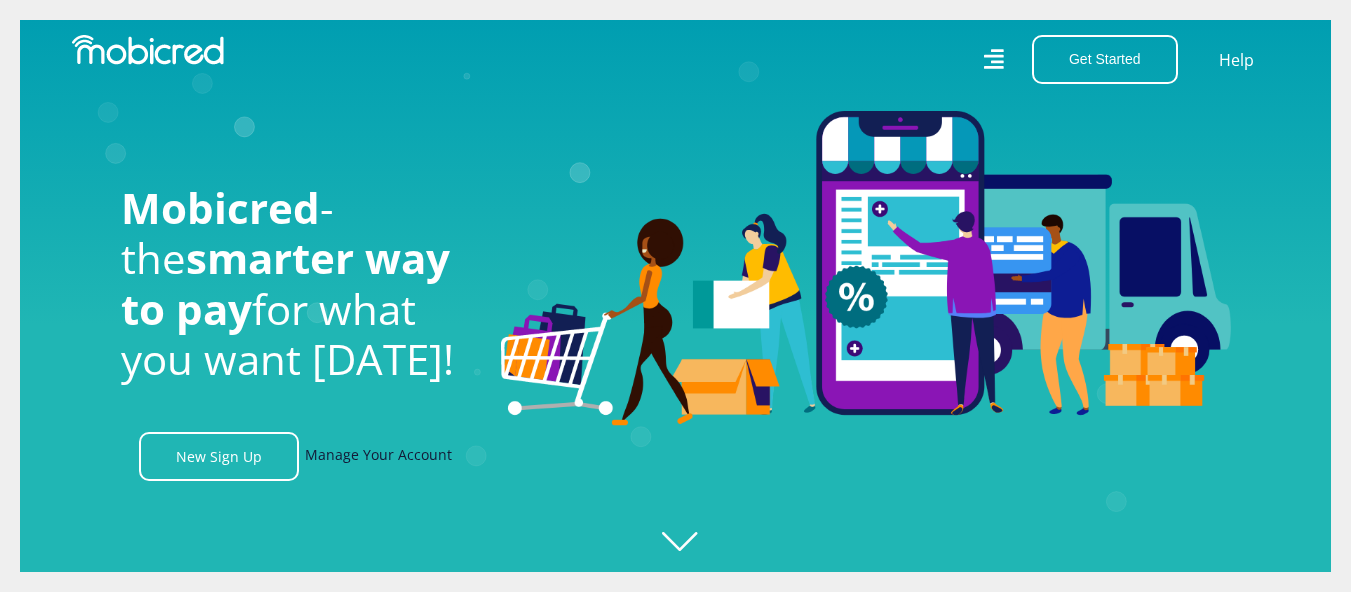 click on "Manage Your Account" at bounding box center [378, 456] 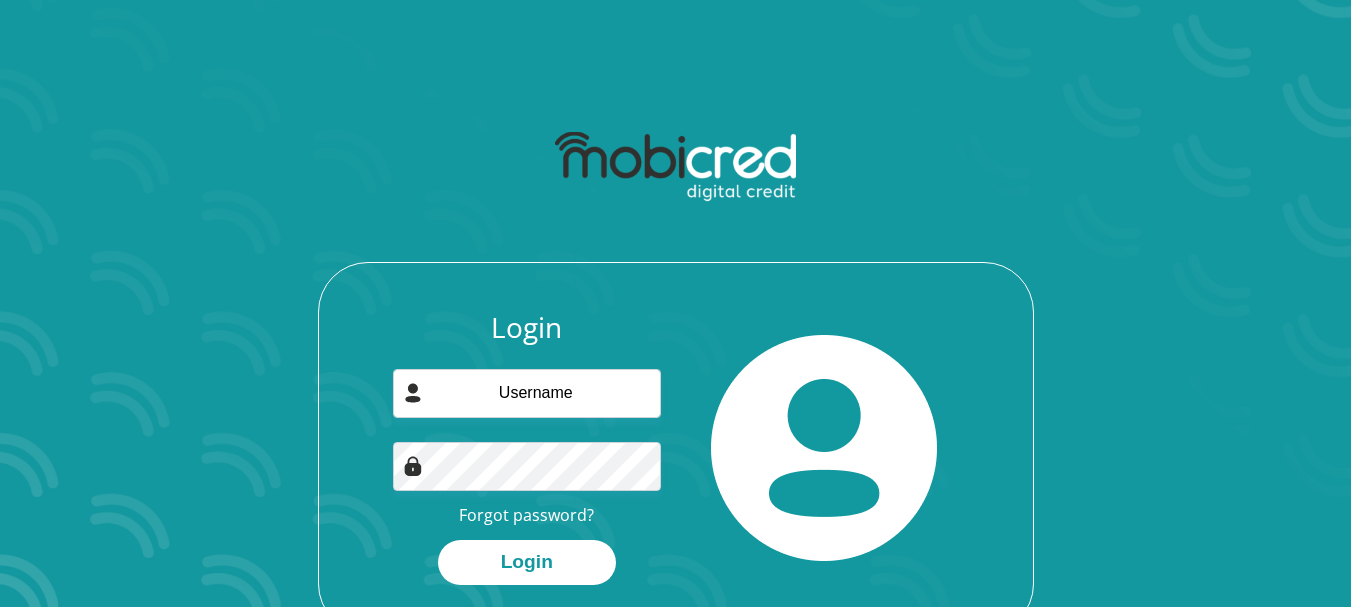 scroll, scrollTop: 0, scrollLeft: 0, axis: both 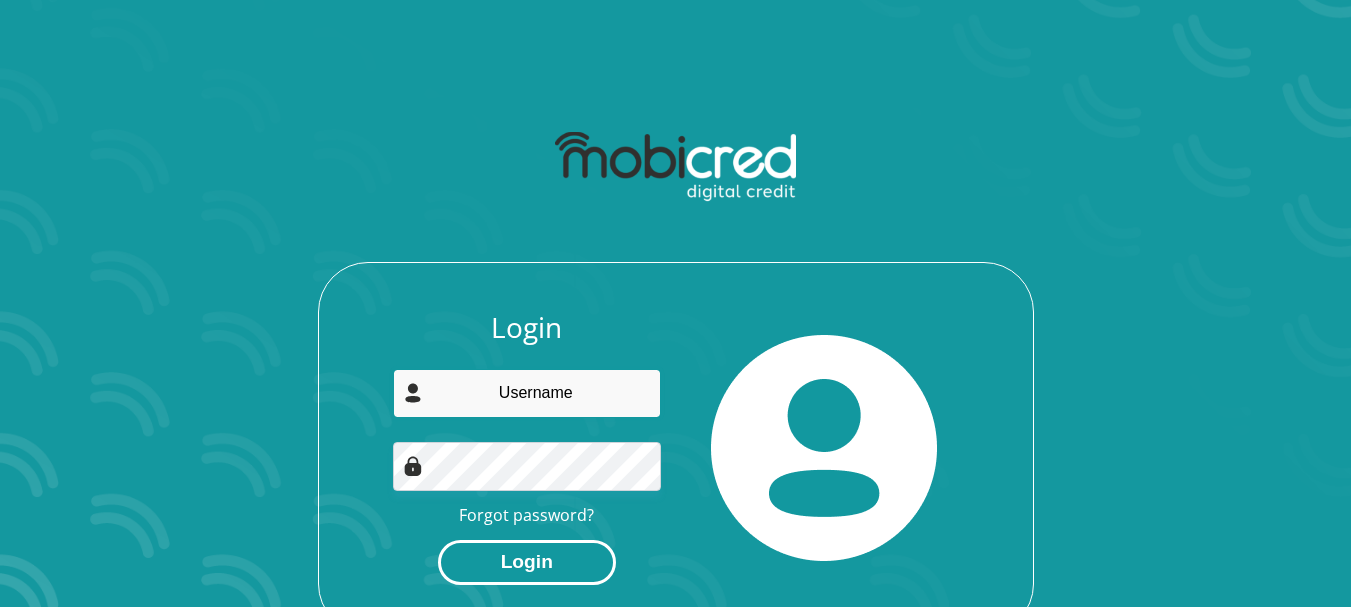 type on "chettmeyer26@gmail.com" 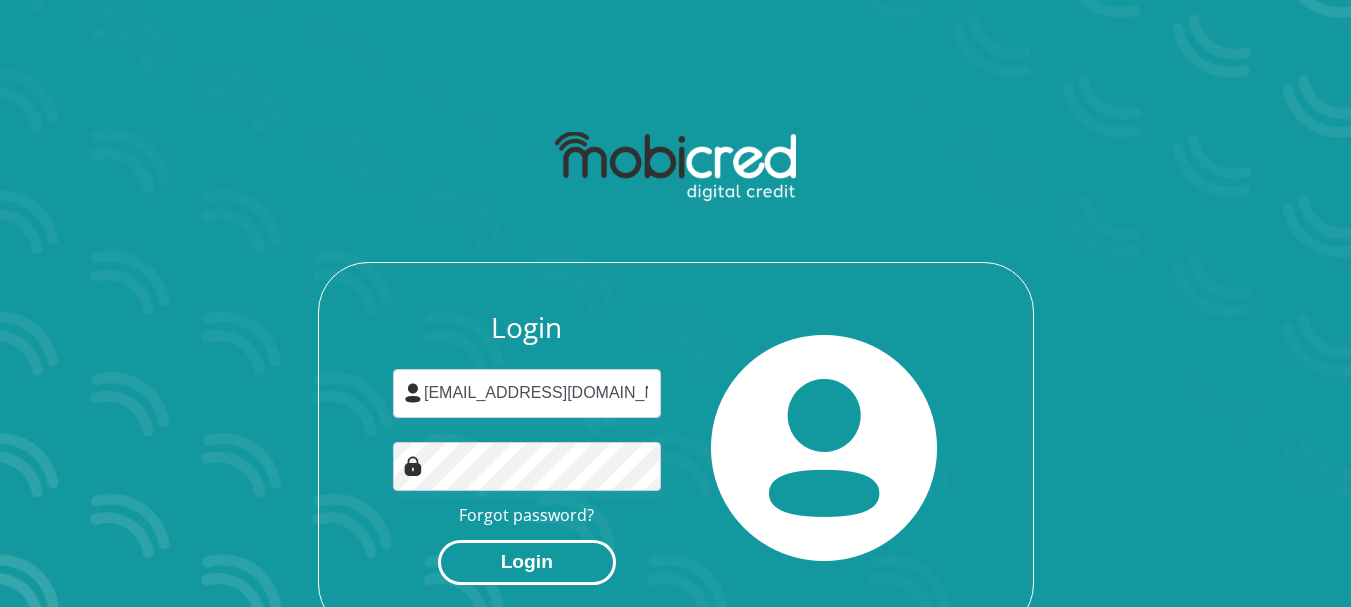 click on "Login" at bounding box center [527, 562] 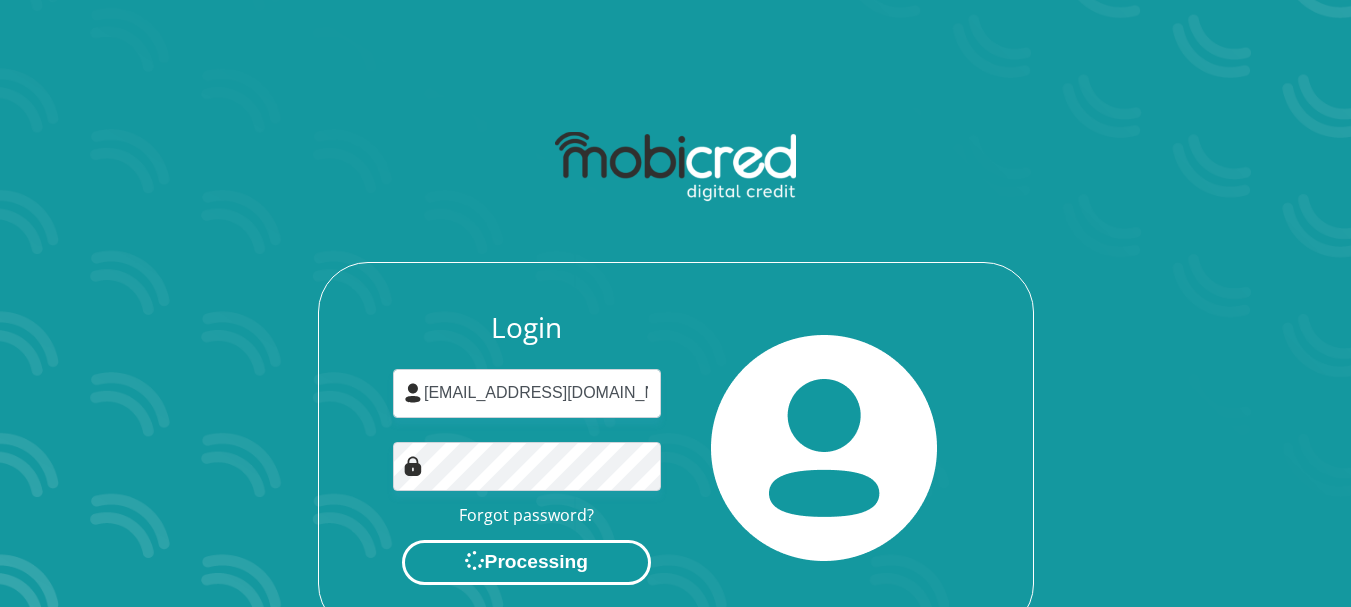 scroll, scrollTop: 0, scrollLeft: 0, axis: both 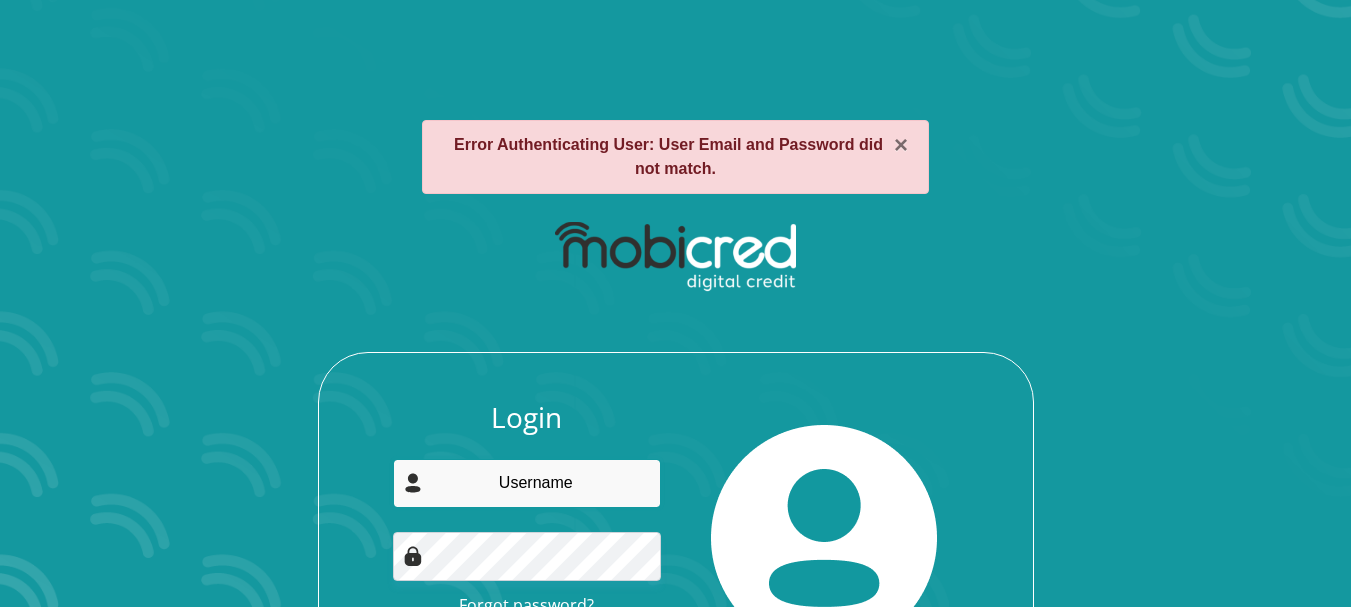 type on "[EMAIL_ADDRESS][DOMAIN_NAME]" 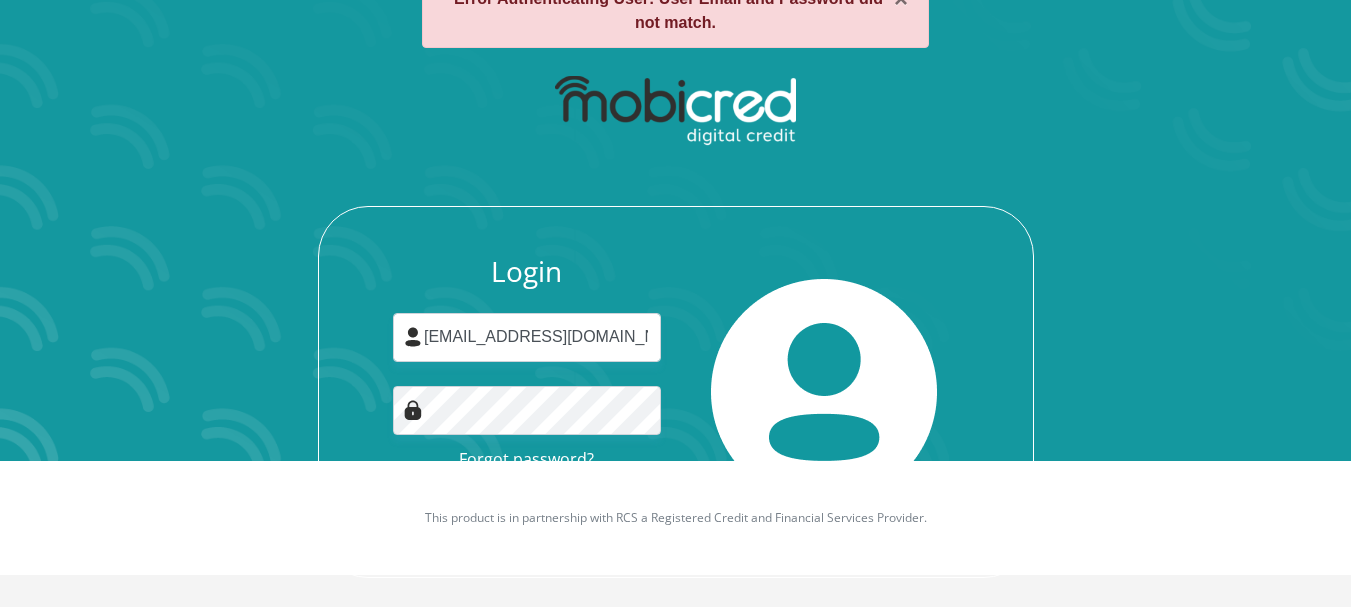 scroll, scrollTop: 164, scrollLeft: 0, axis: vertical 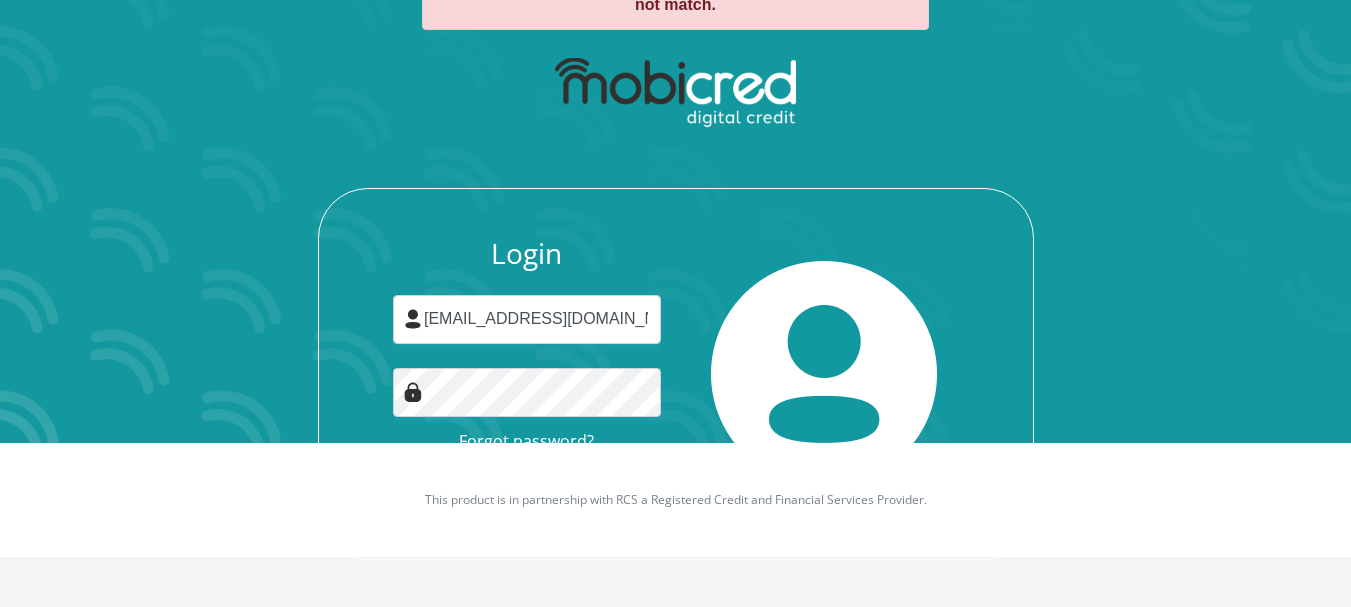 click on "Forgot password?" at bounding box center (526, 441) 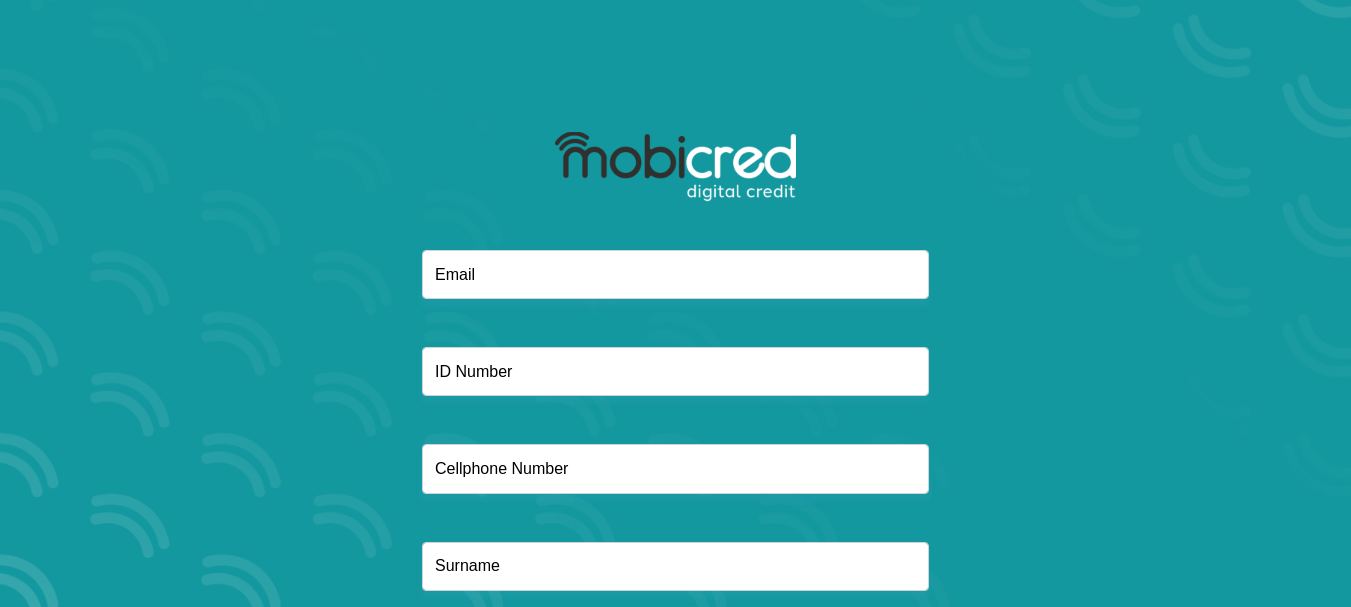 scroll, scrollTop: 0, scrollLeft: 0, axis: both 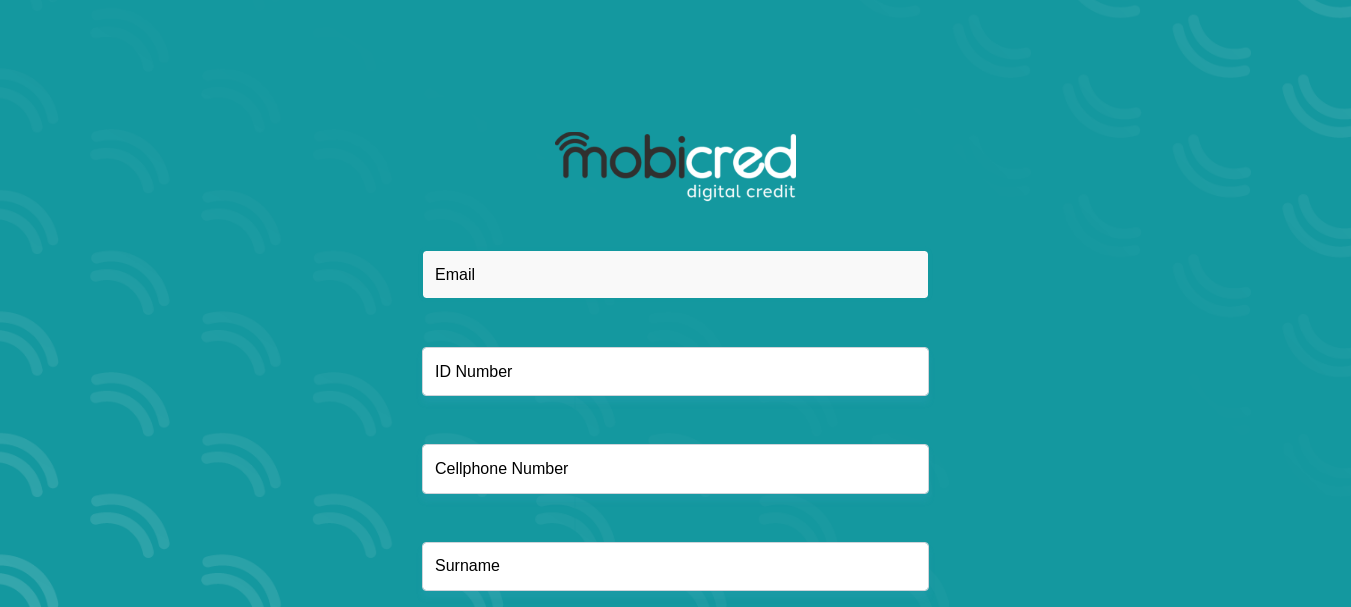 click at bounding box center (675, 274) 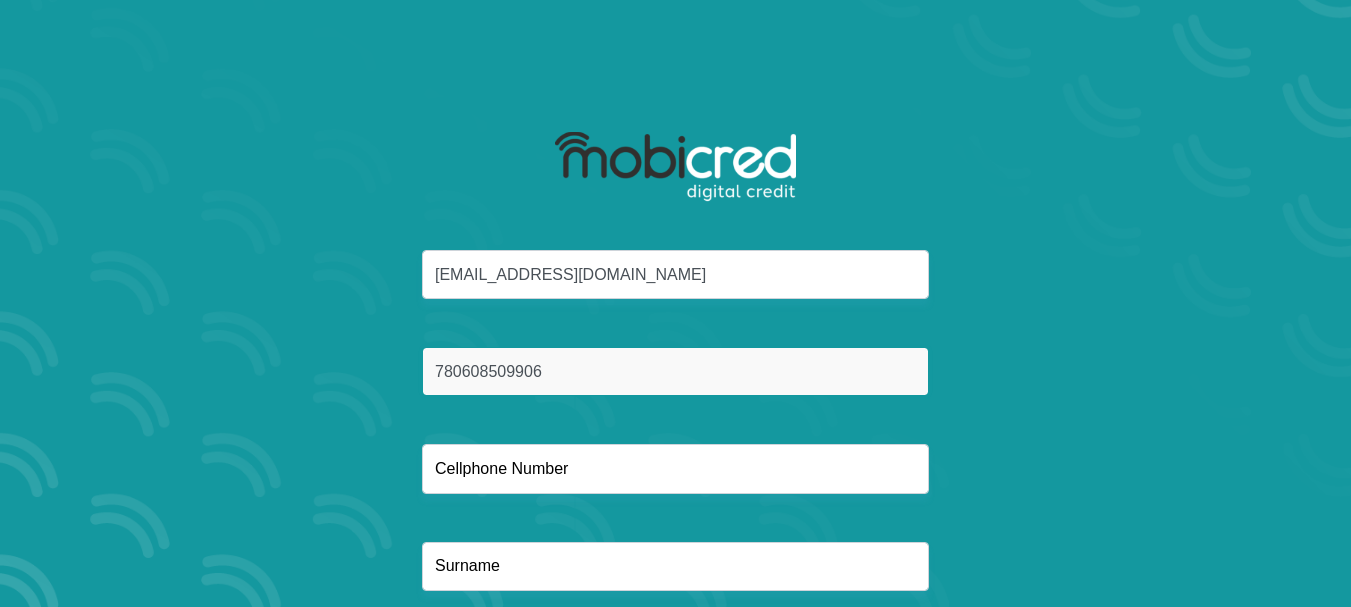 type on "780608509906" 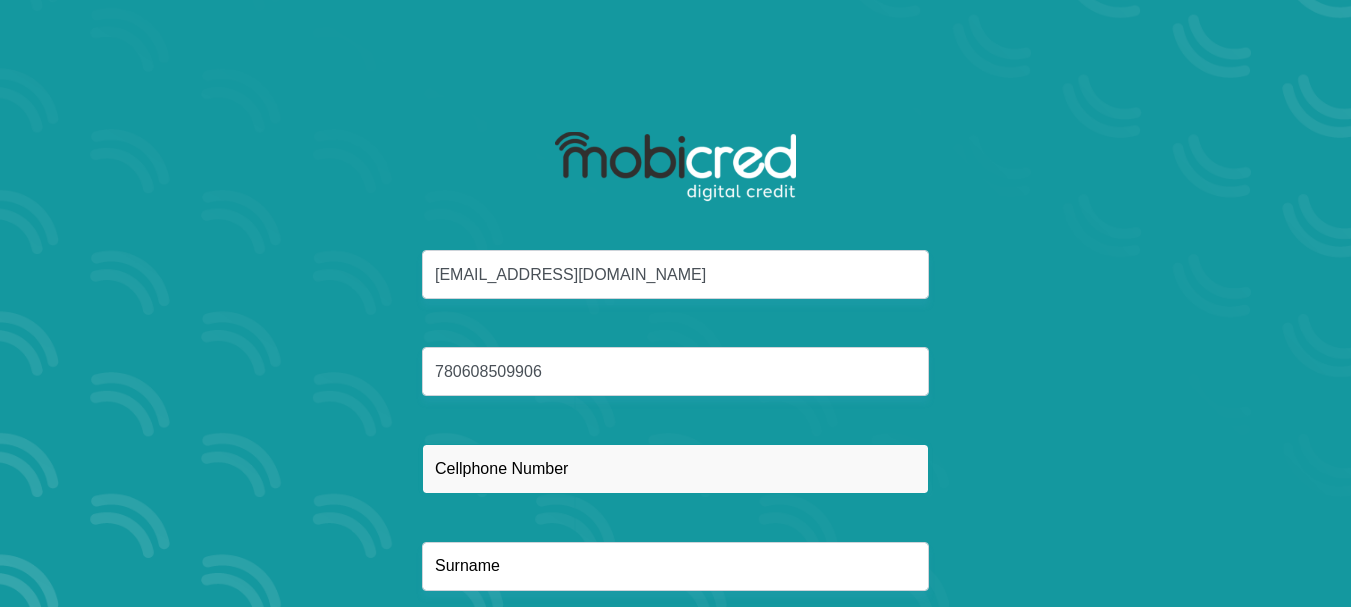 click at bounding box center (675, 468) 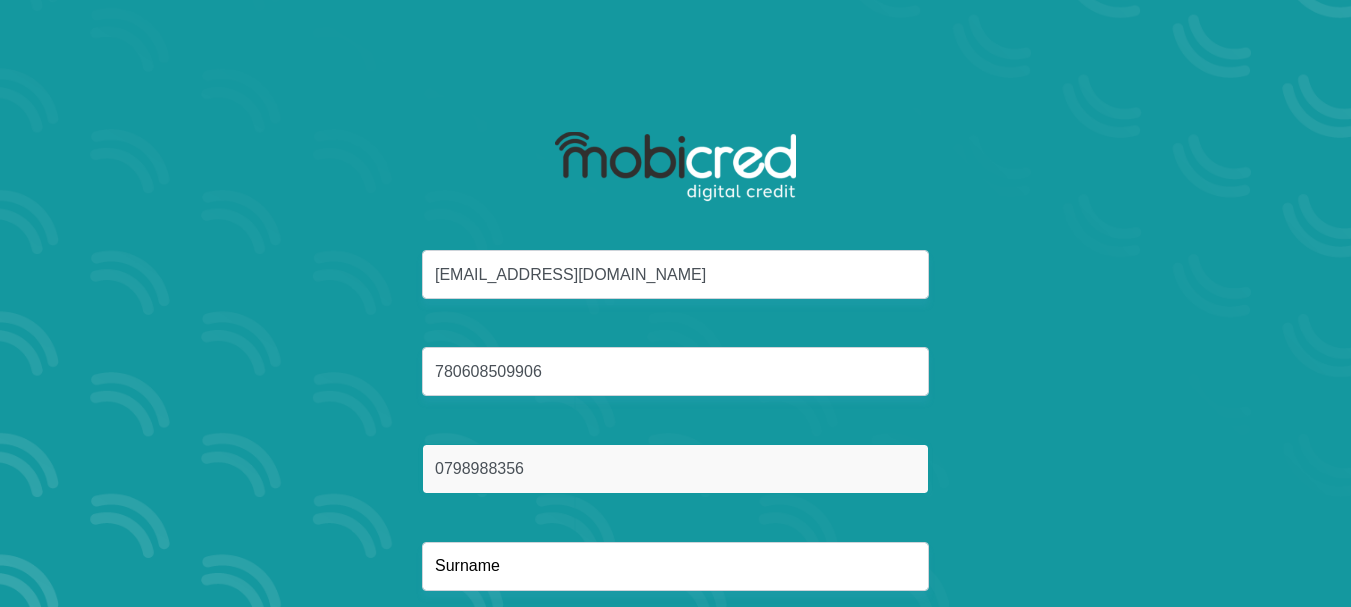 type on "0798988356" 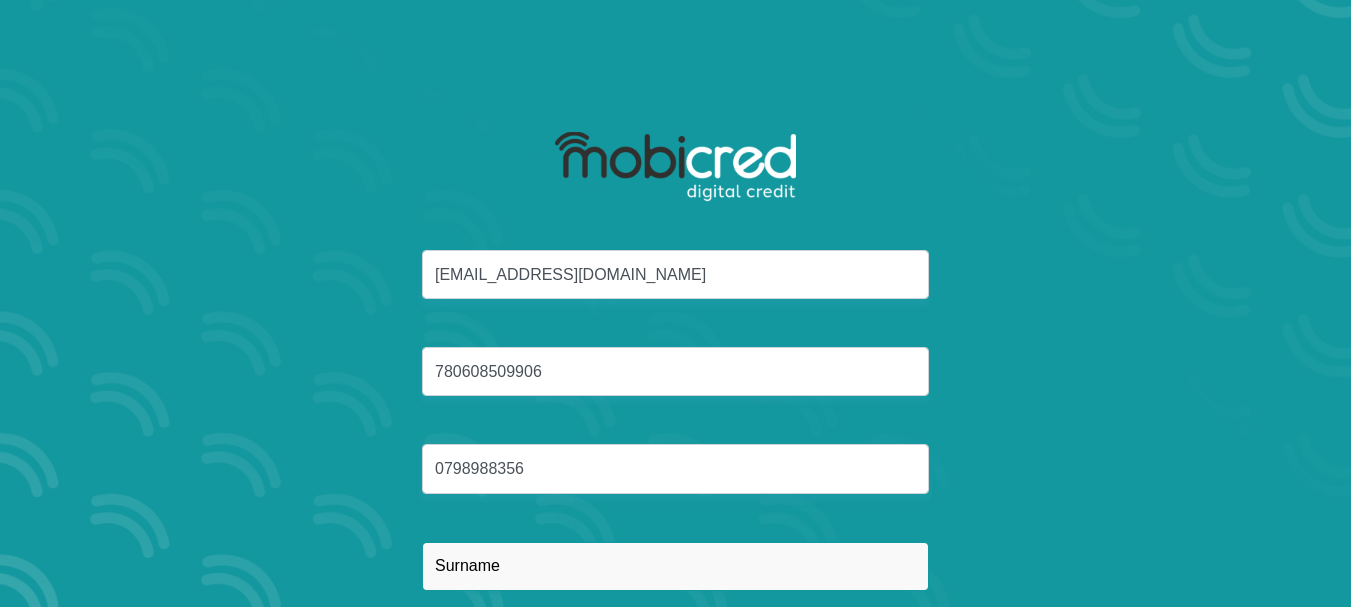 click at bounding box center (675, 566) 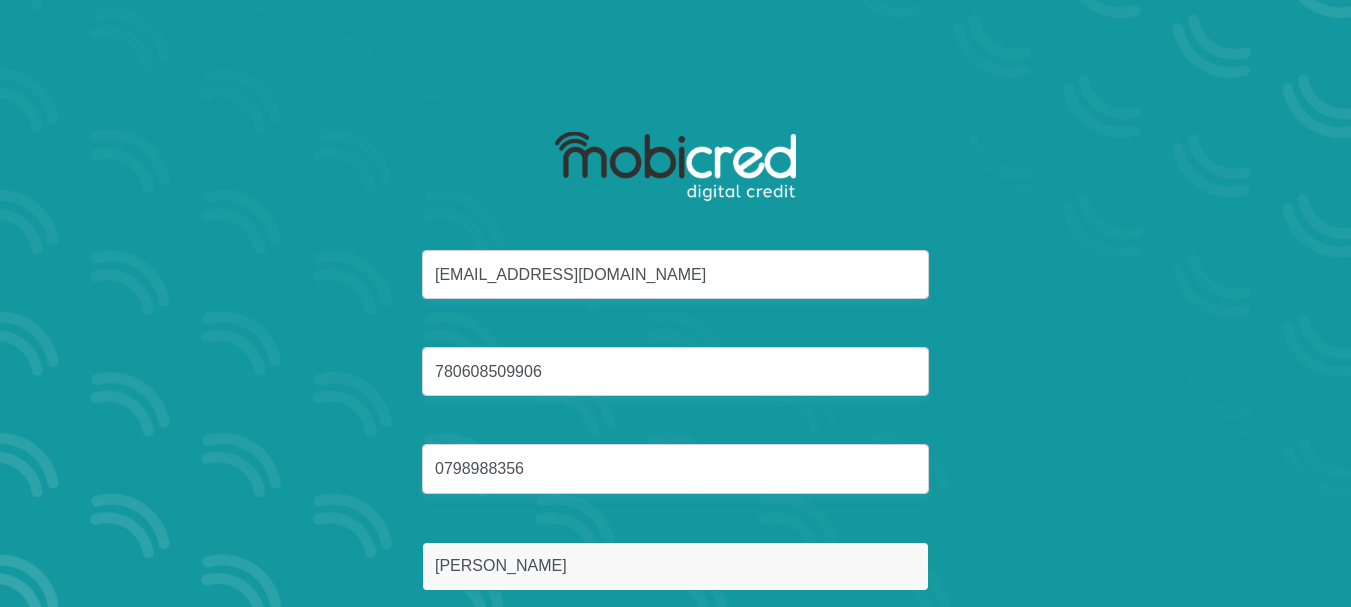 type on "Meyer" 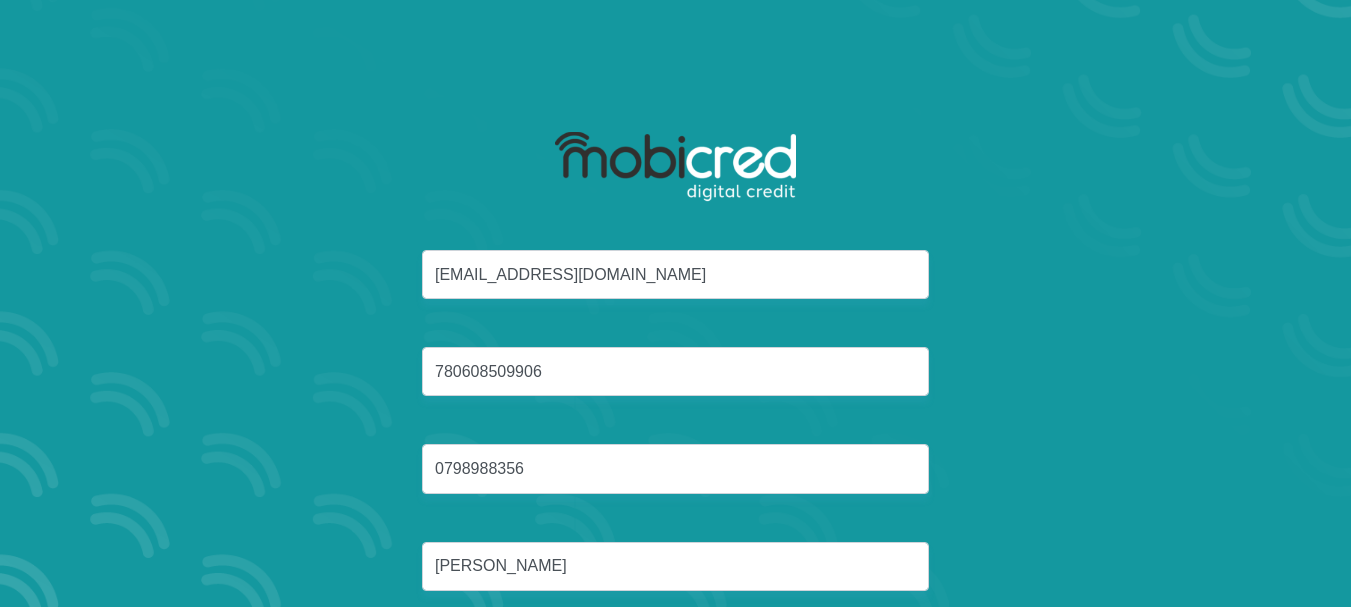 scroll, scrollTop: 125, scrollLeft: 0, axis: vertical 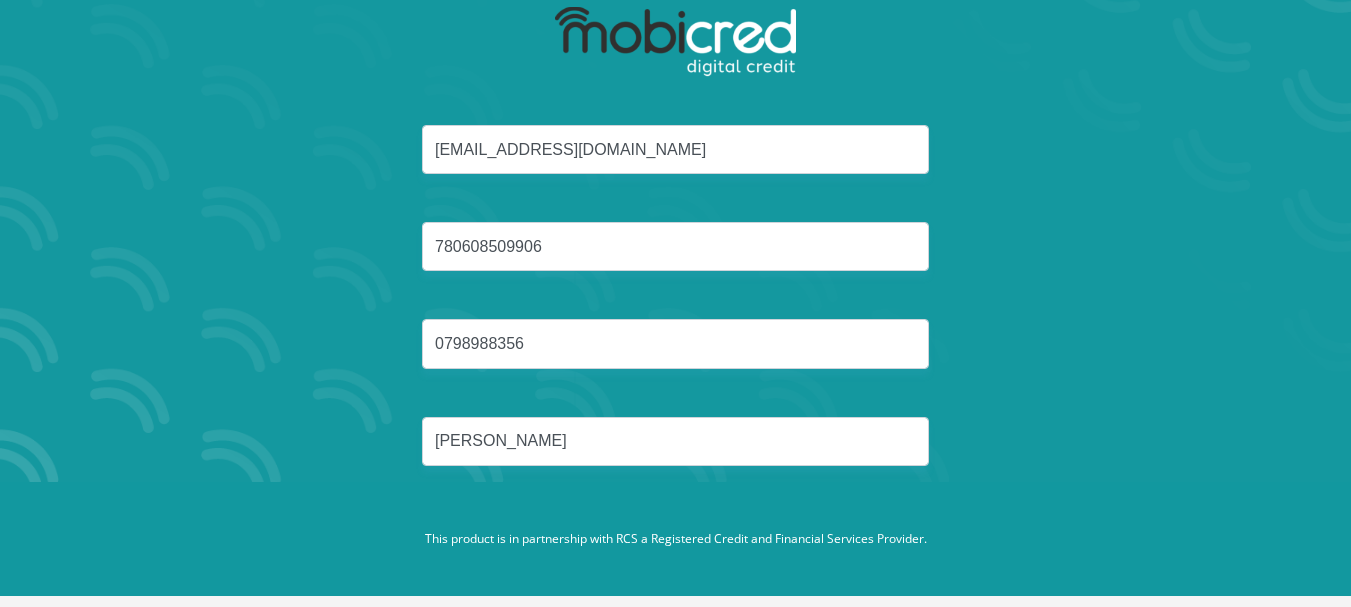 type 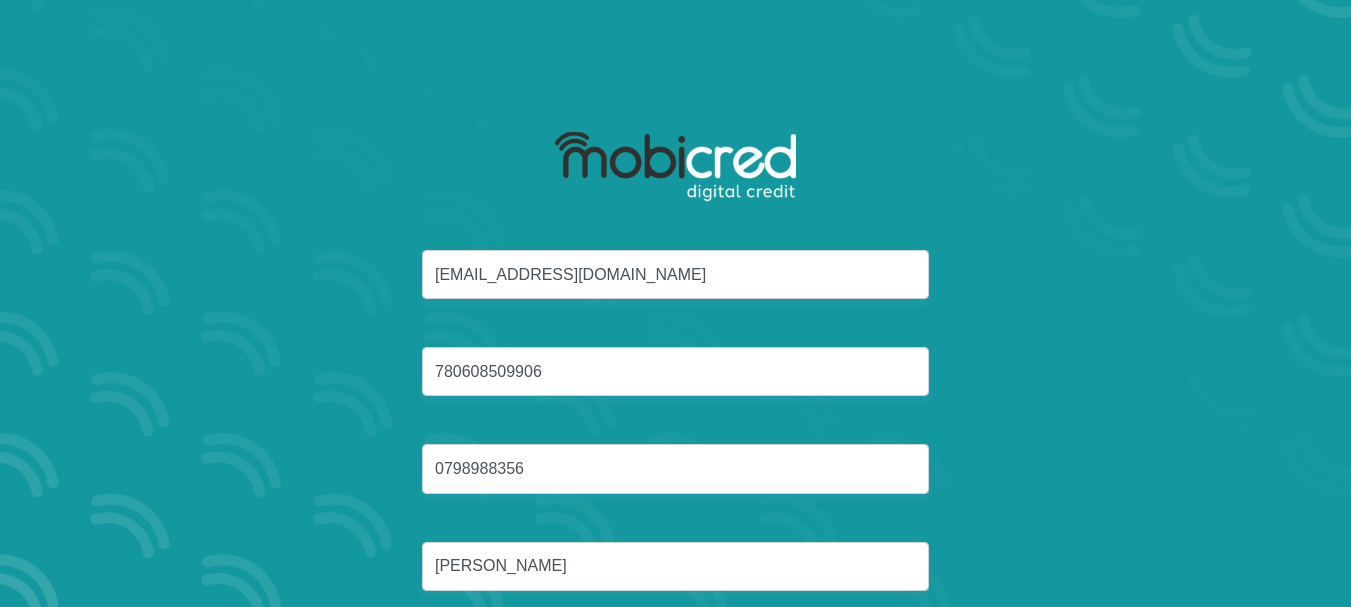 scroll, scrollTop: 125, scrollLeft: 0, axis: vertical 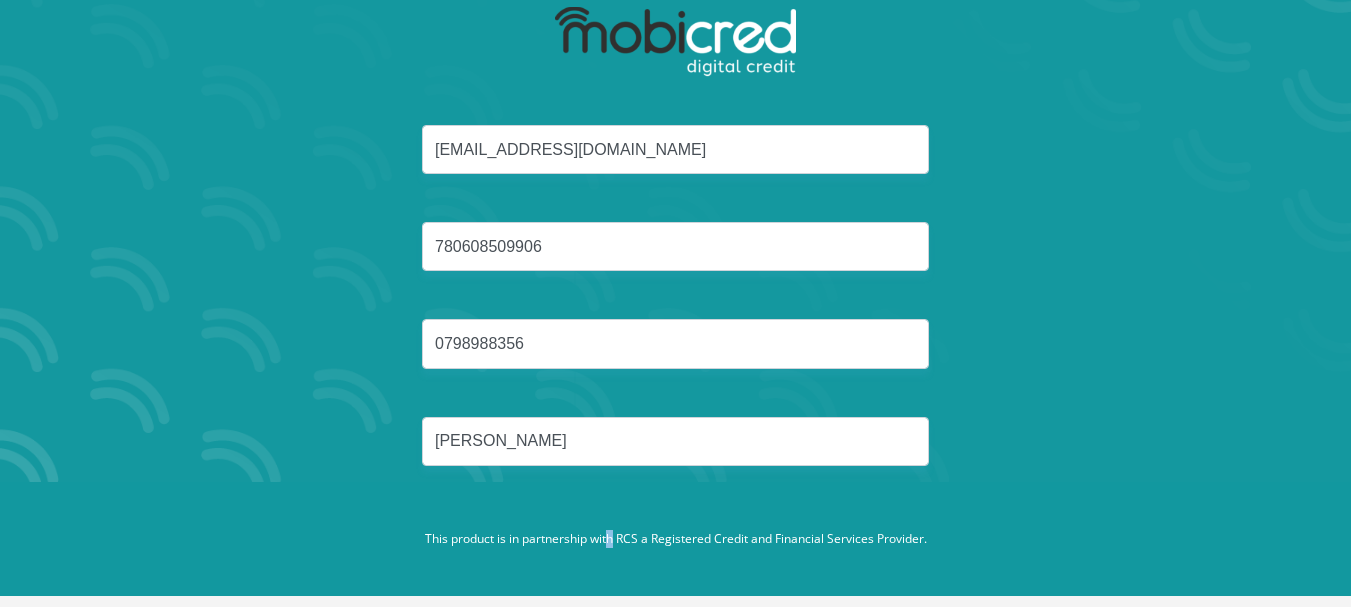 click on "This product is in partnership with RCS a Registered Credit and Financial Services Provider." at bounding box center (675, 539) 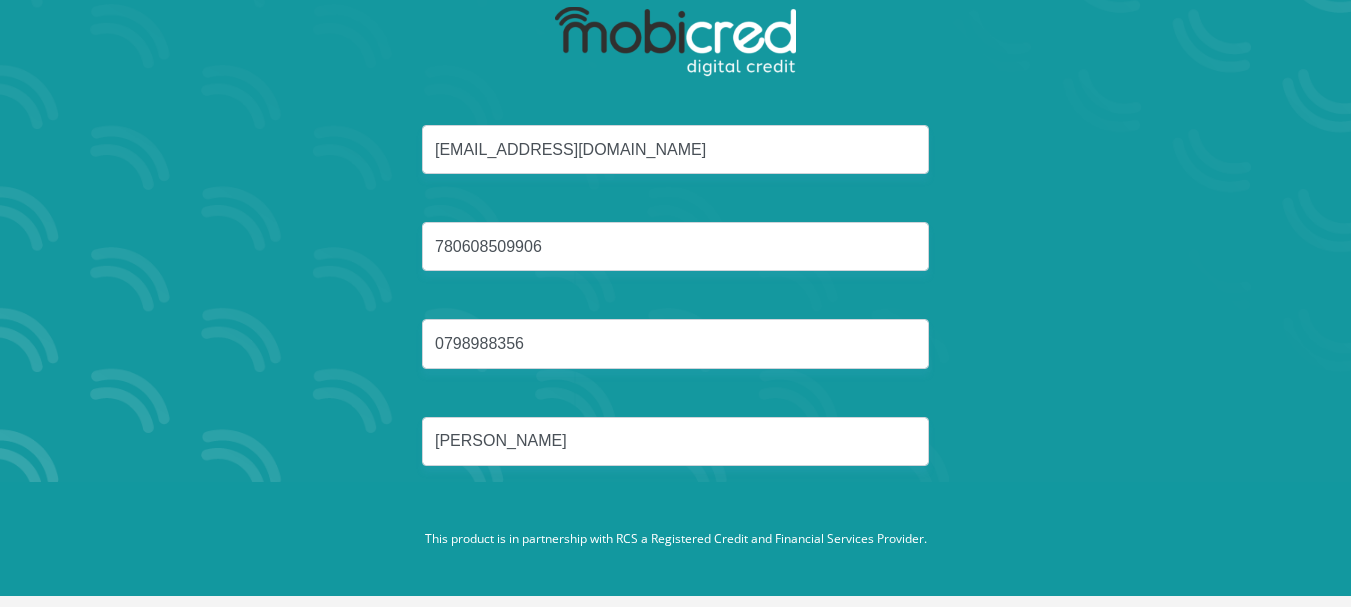 click on "chettmeyer26@gmail.com
780608509906
0798988356
Meyer" at bounding box center [676, 319] 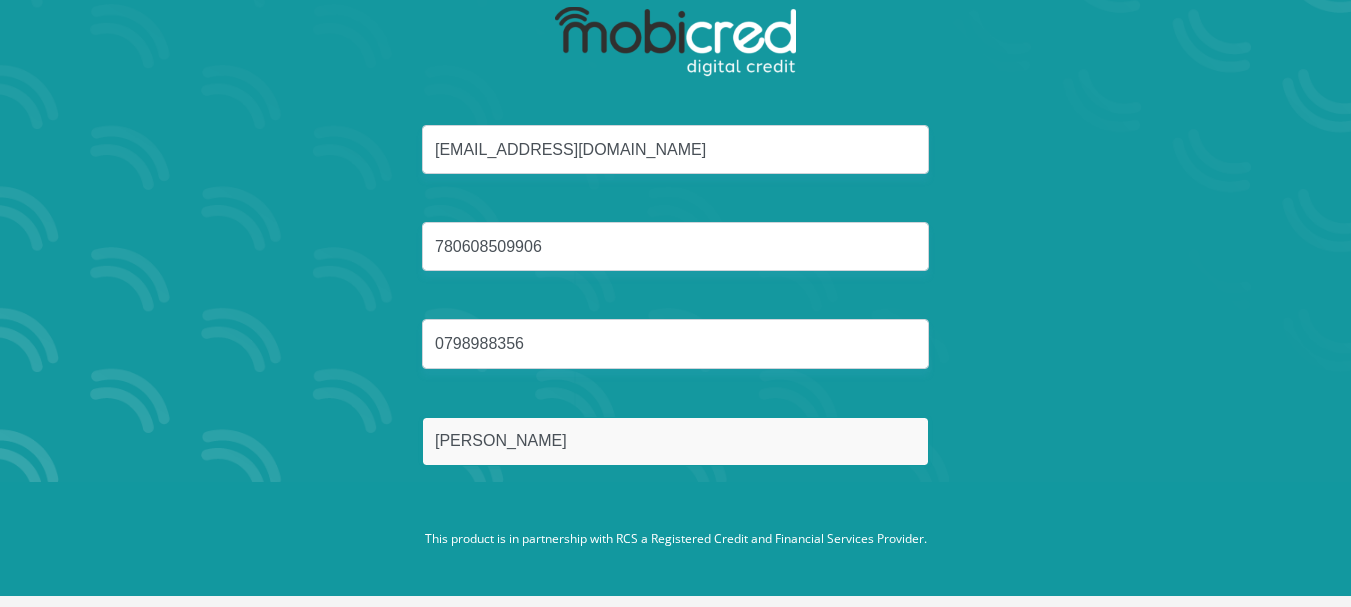click on "Meyer" at bounding box center (675, 441) 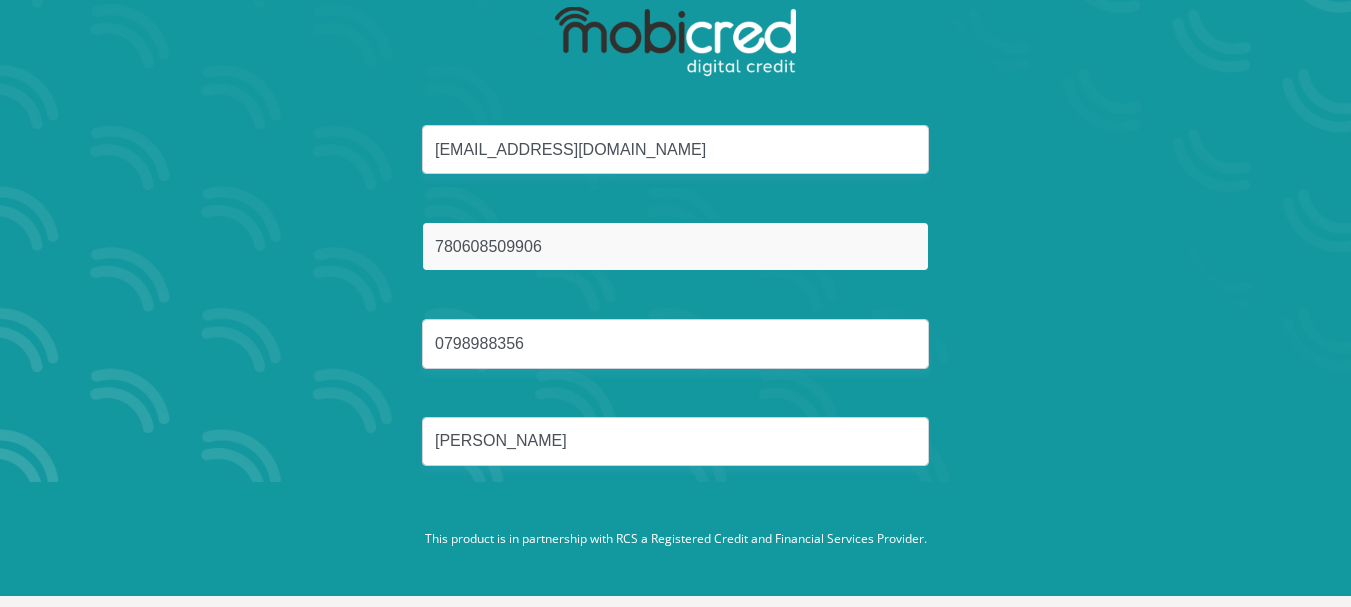 drag, startPoint x: 587, startPoint y: 230, endPoint x: 345, endPoint y: 241, distance: 242.24988 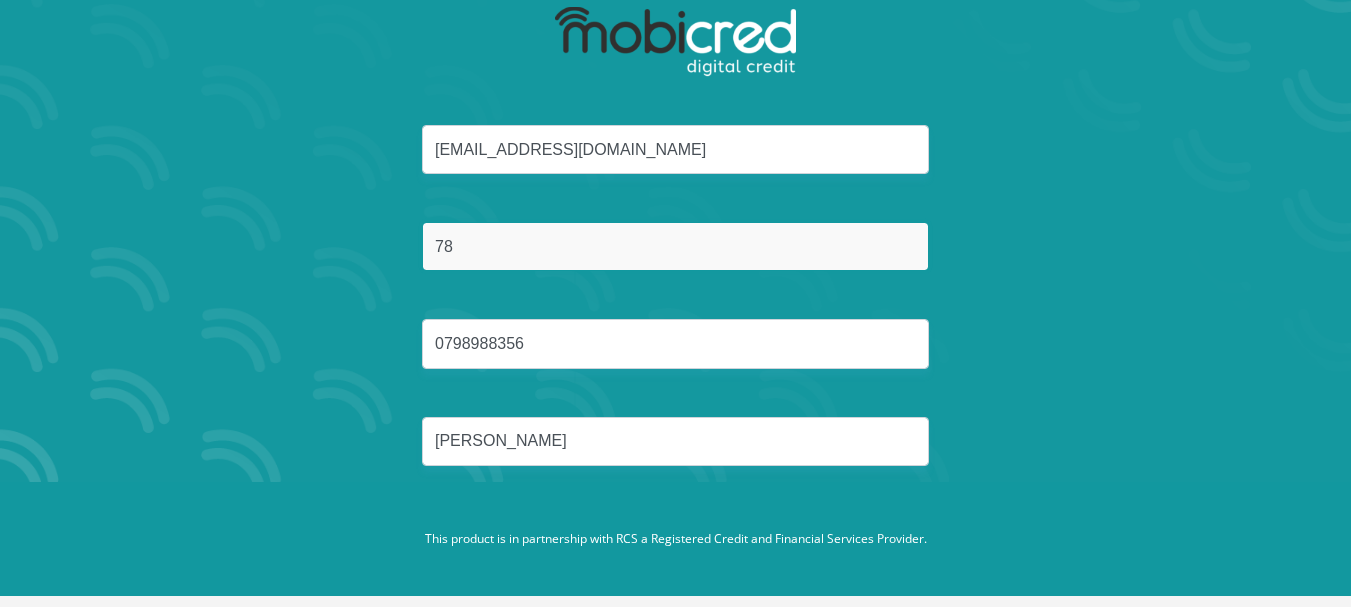 type on "7" 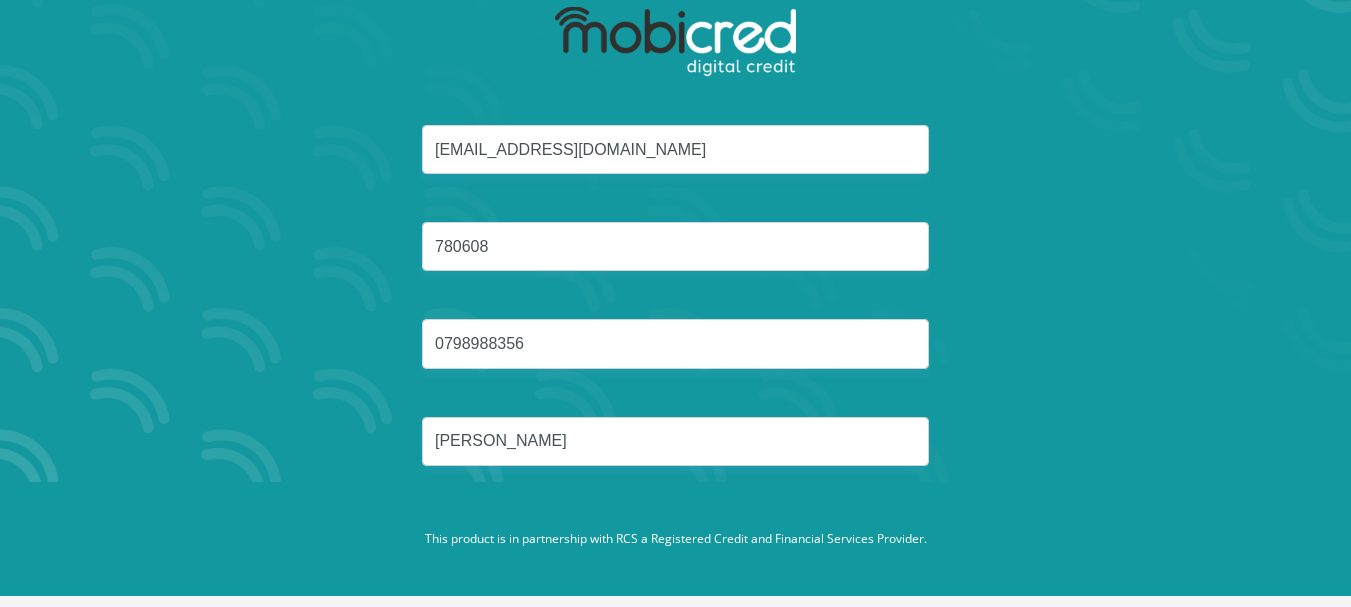 click on "chettmeyer26@gmail.com
780608
0798988356
Meyer" at bounding box center (676, 319) 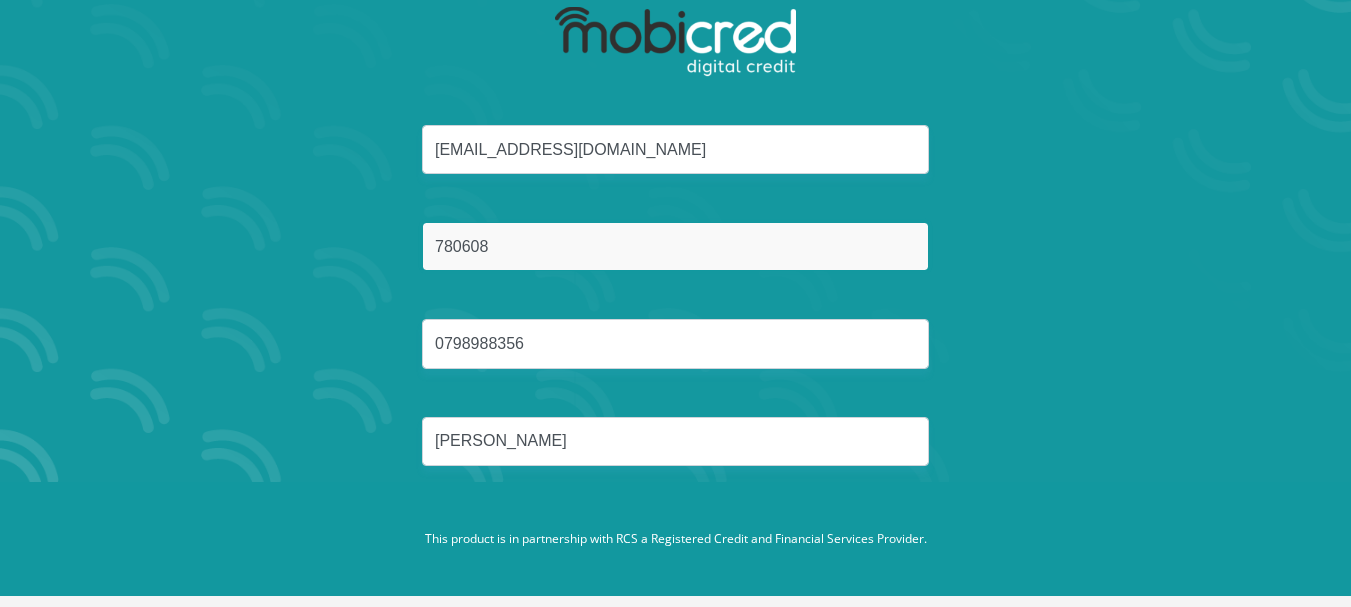 click on "780608" at bounding box center [675, 246] 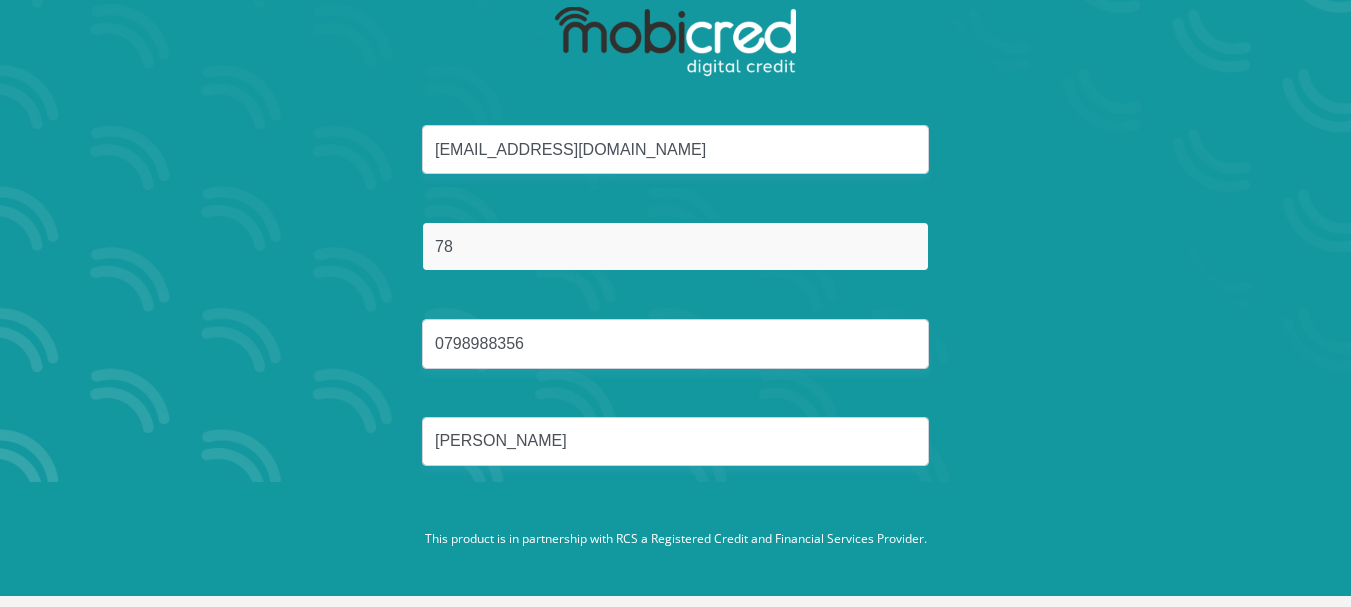 type on "7" 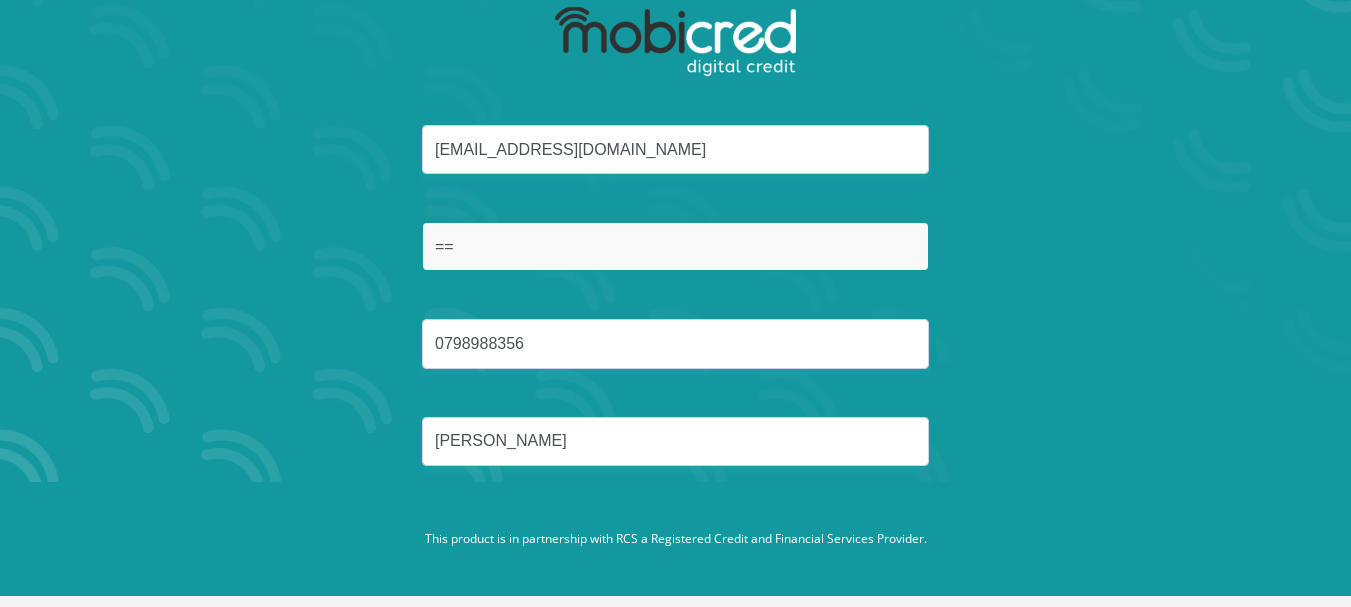 type on "=" 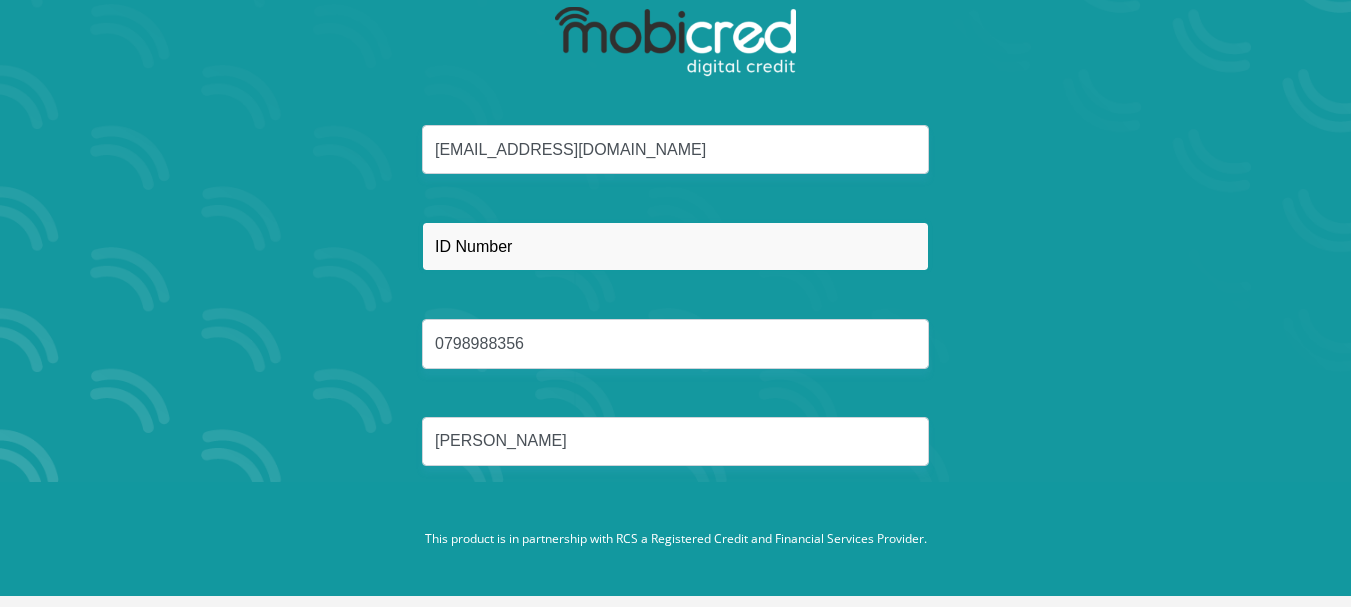 type on "8" 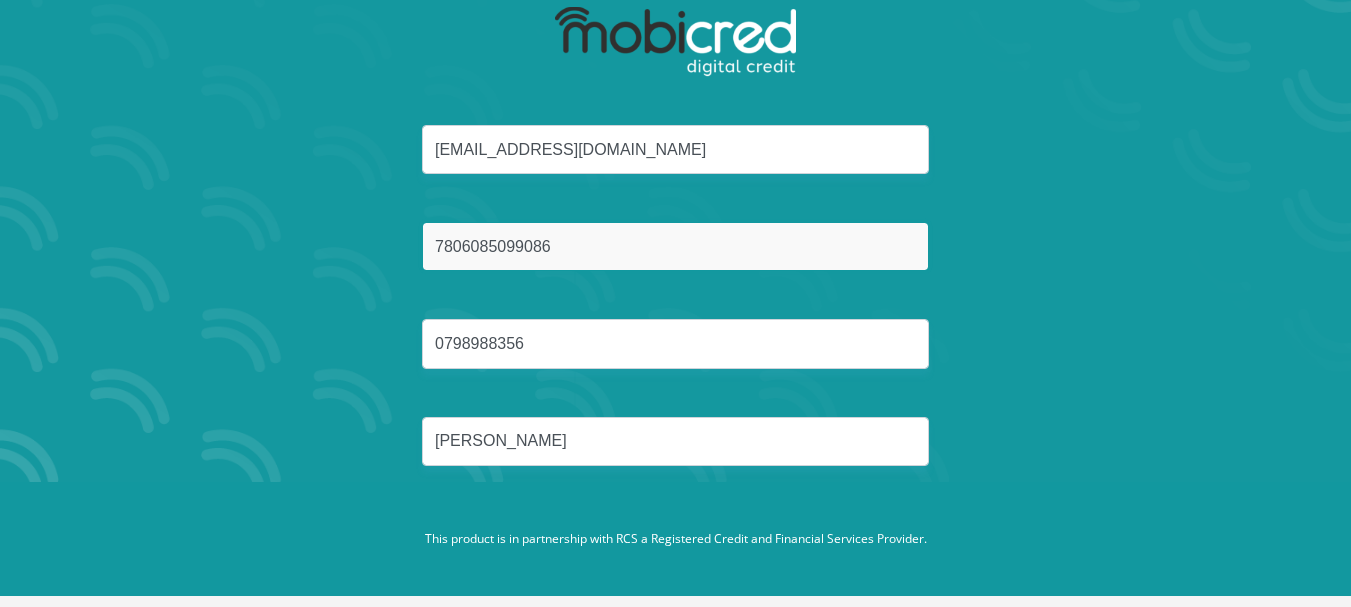 type on "7806085099086" 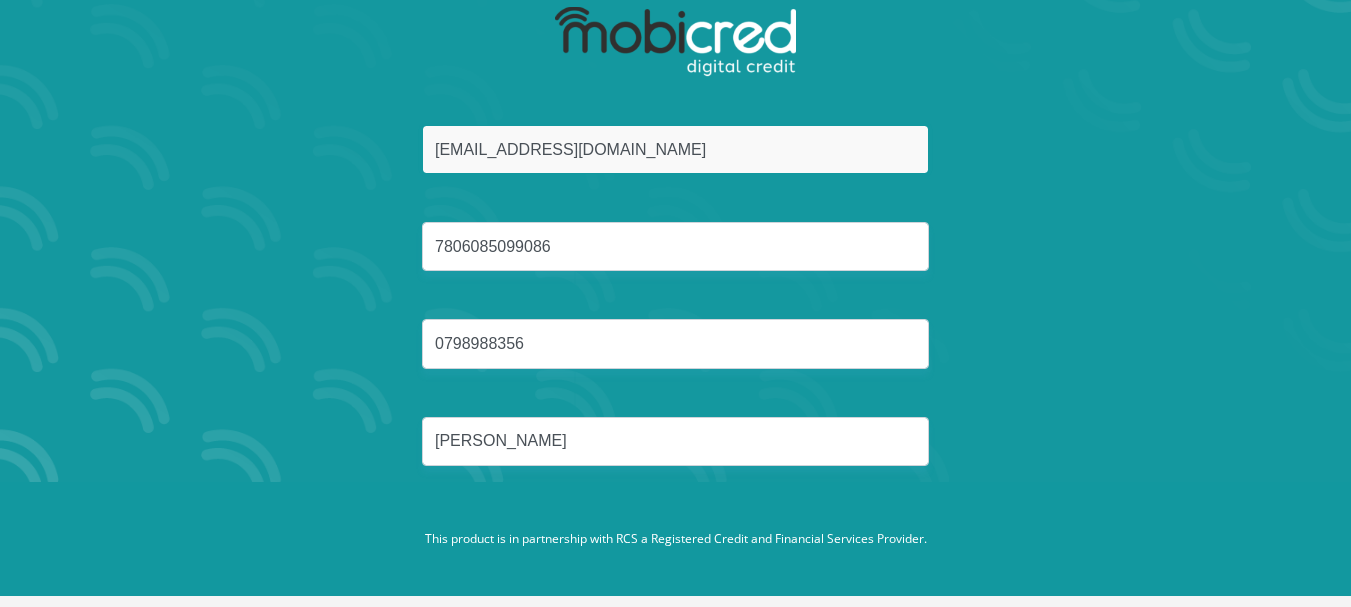 click on "chettmeyer26@gmail.com" at bounding box center [675, 149] 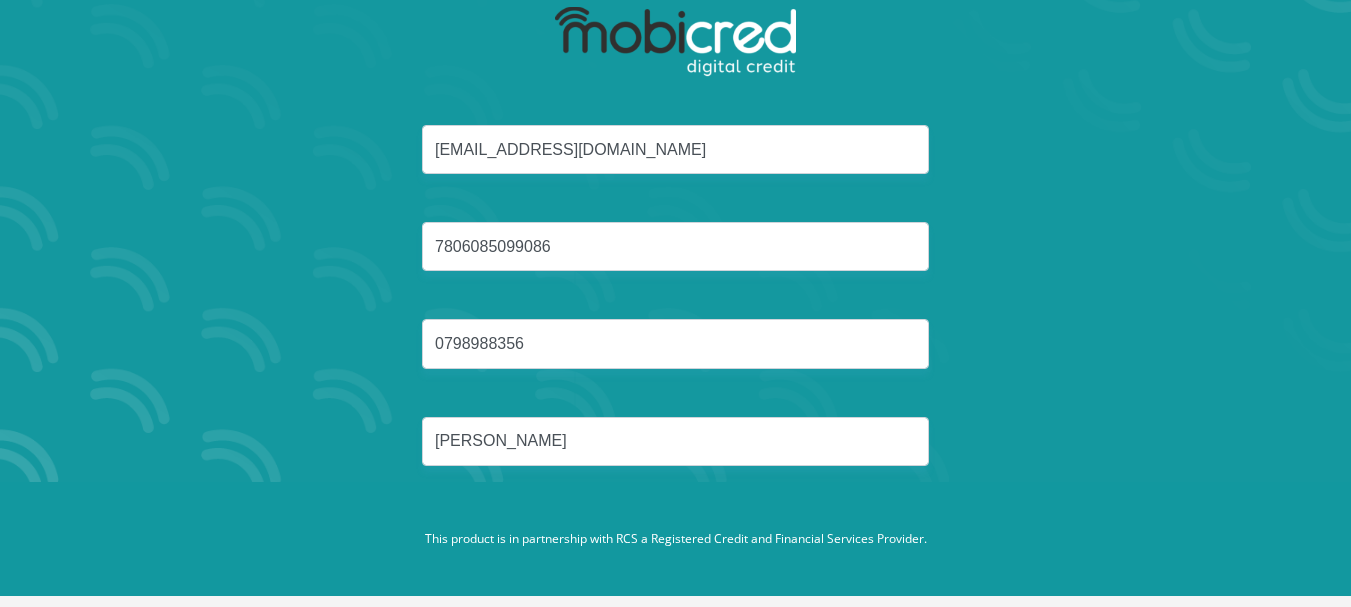 click on "chettmeyer26@gmail.com
7806085099086
0798988356
Meyer" at bounding box center [676, 319] 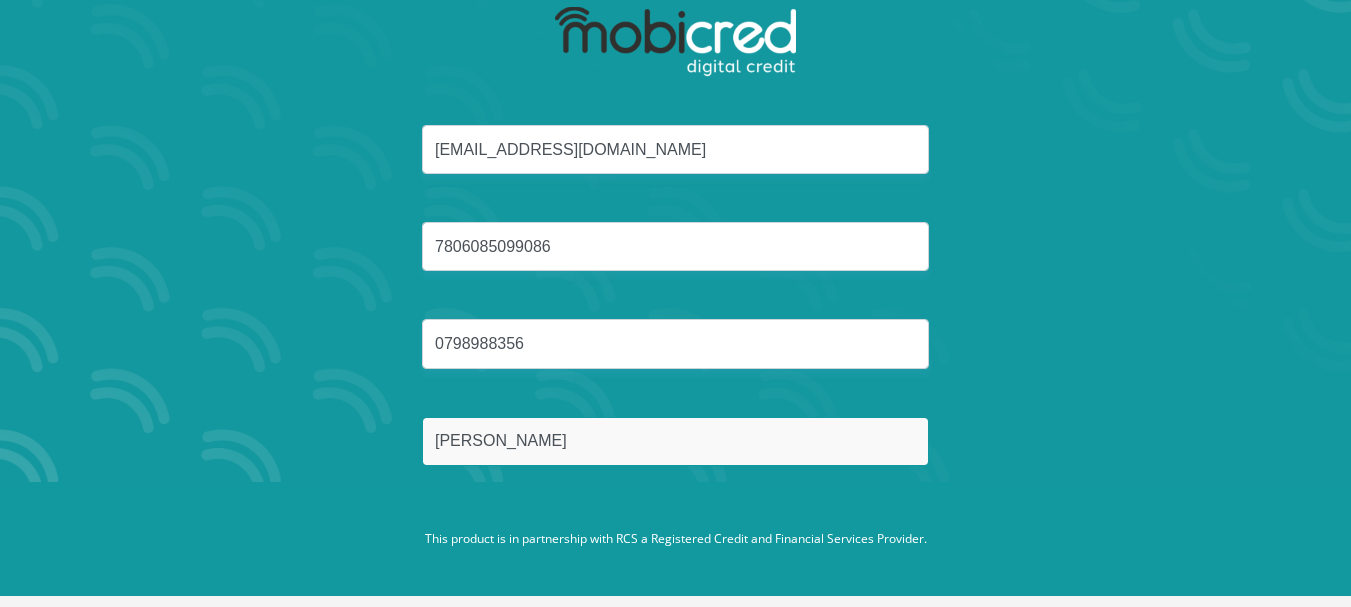 click on "Meyer" at bounding box center (675, 441) 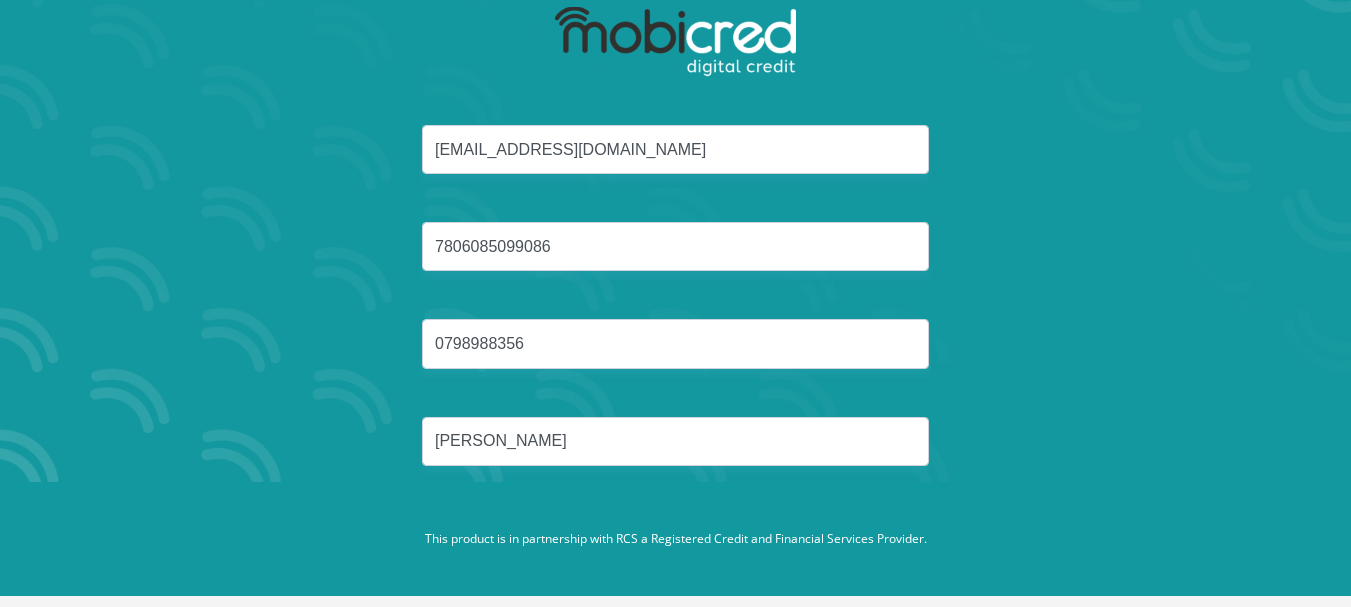 drag, startPoint x: 1348, startPoint y: 115, endPoint x: 1359, endPoint y: 148, distance: 34.785053 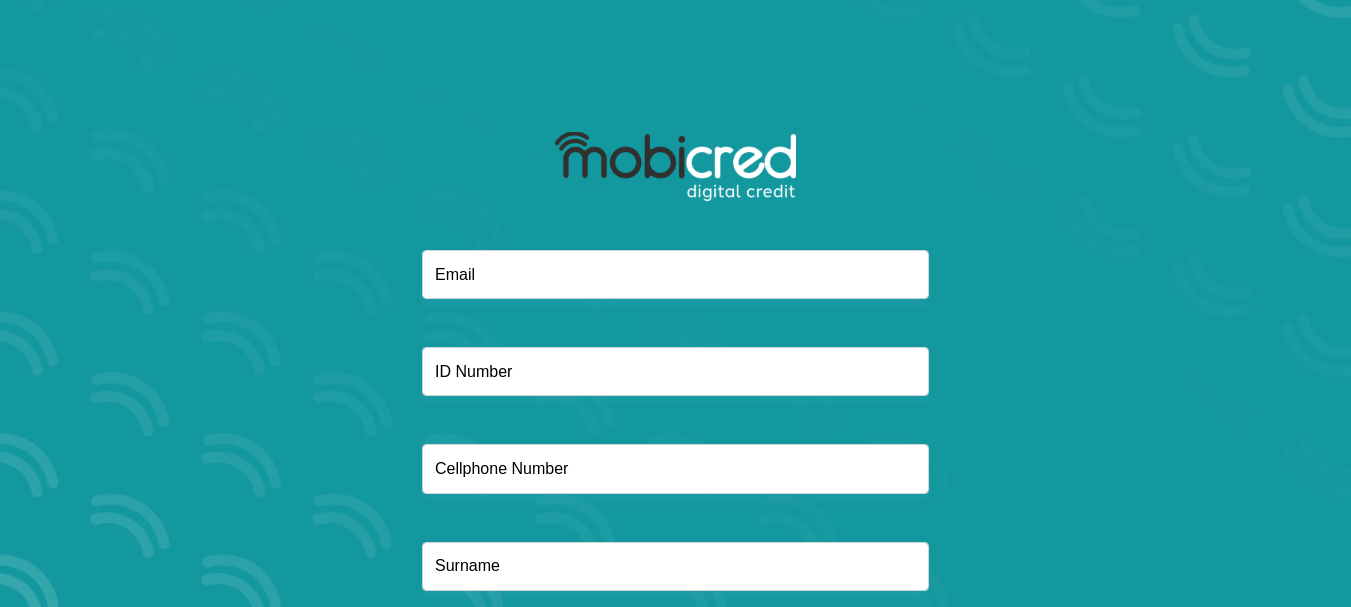 scroll, scrollTop: 0, scrollLeft: 0, axis: both 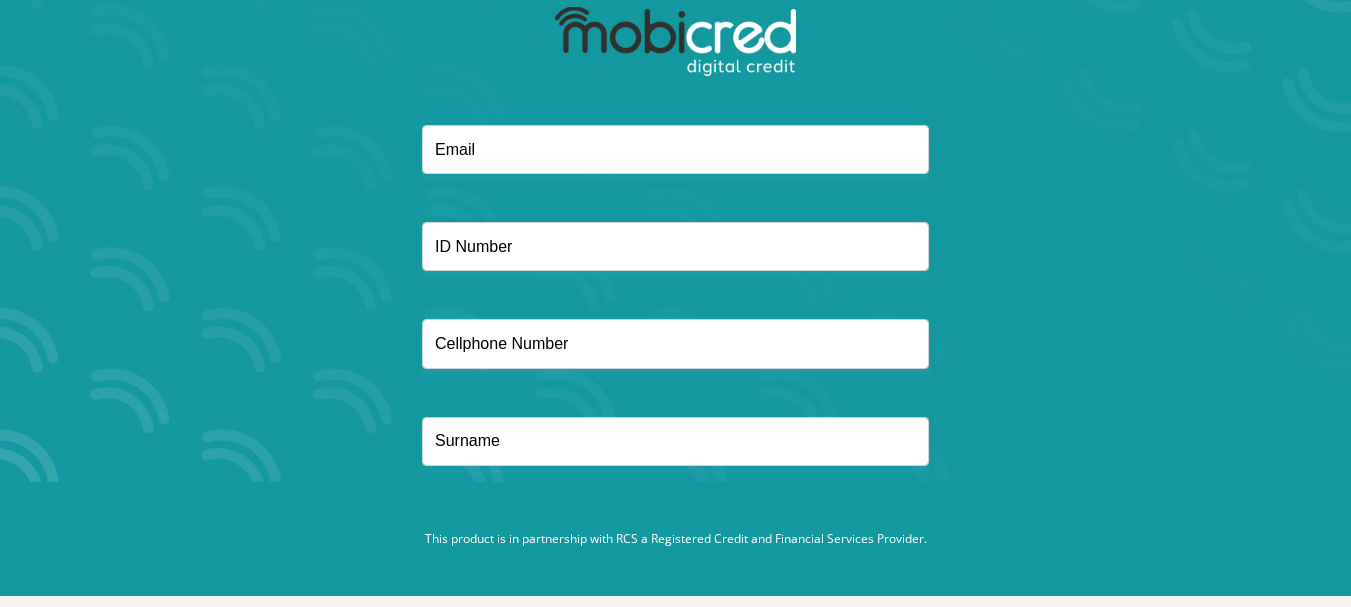 click at bounding box center [676, 319] 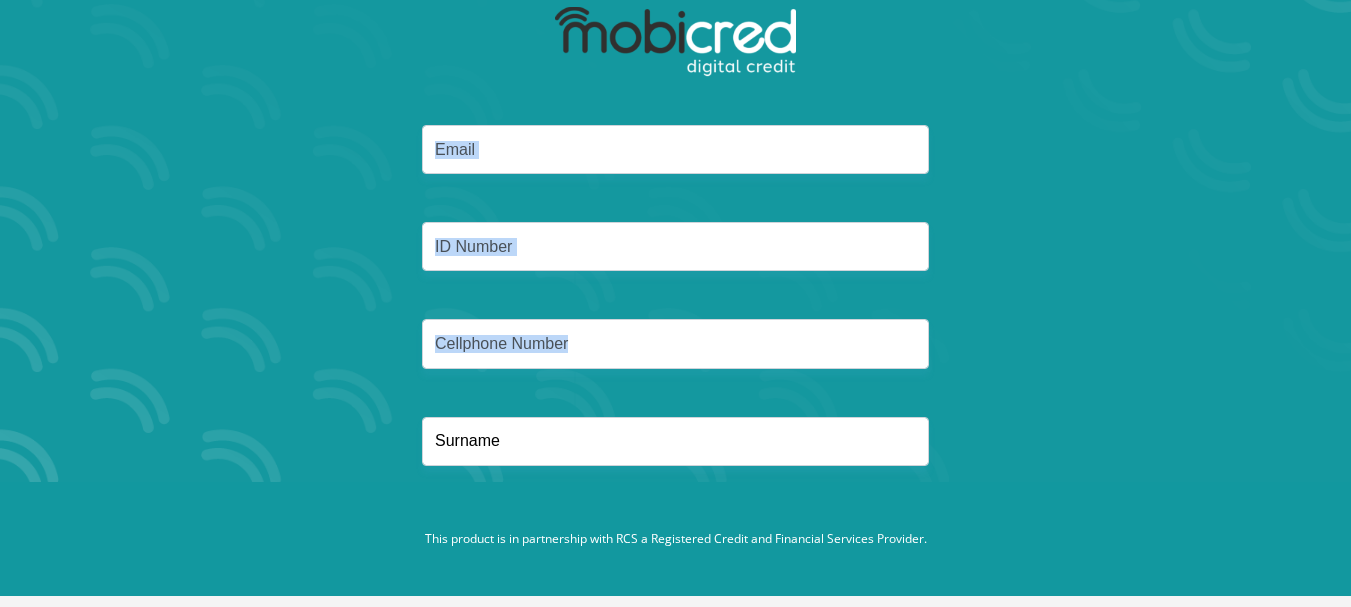 click at bounding box center [676, 319] 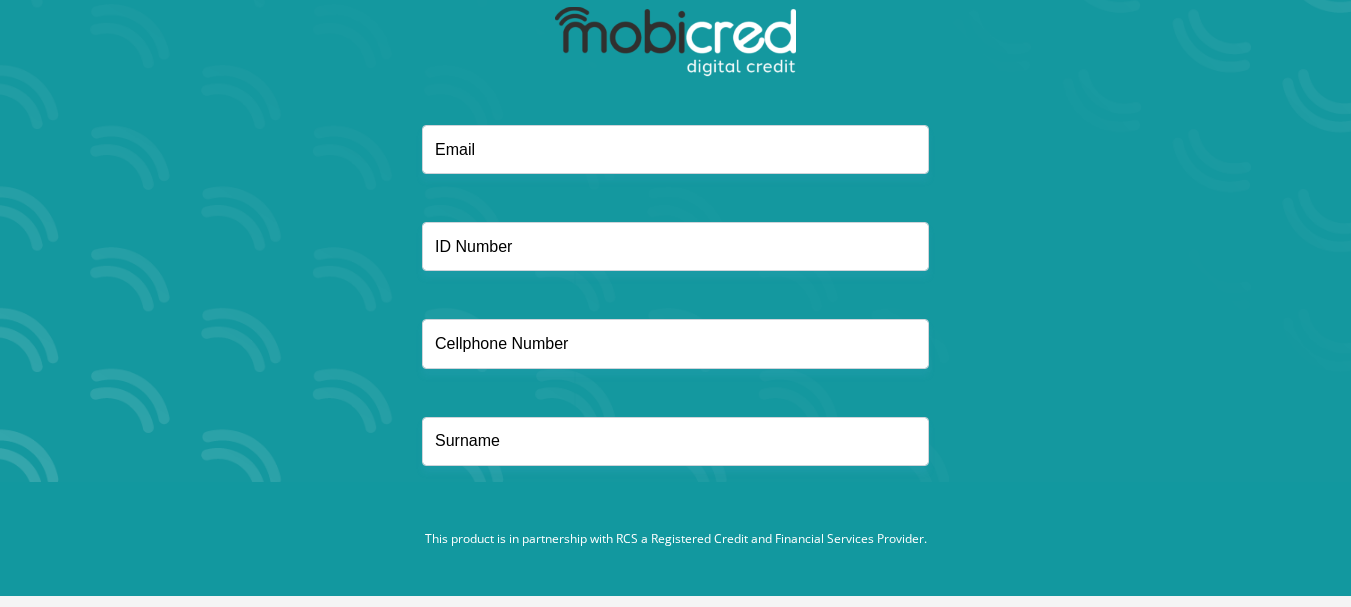 click at bounding box center (676, 319) 